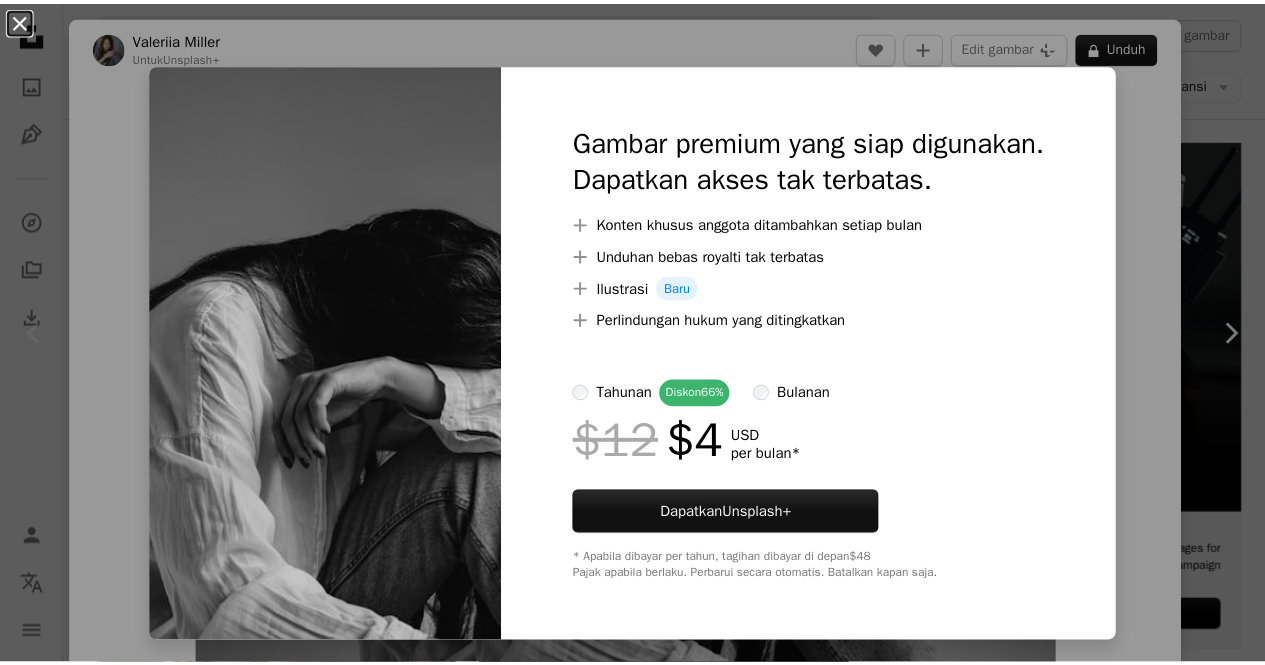 scroll, scrollTop: 134, scrollLeft: 0, axis: vertical 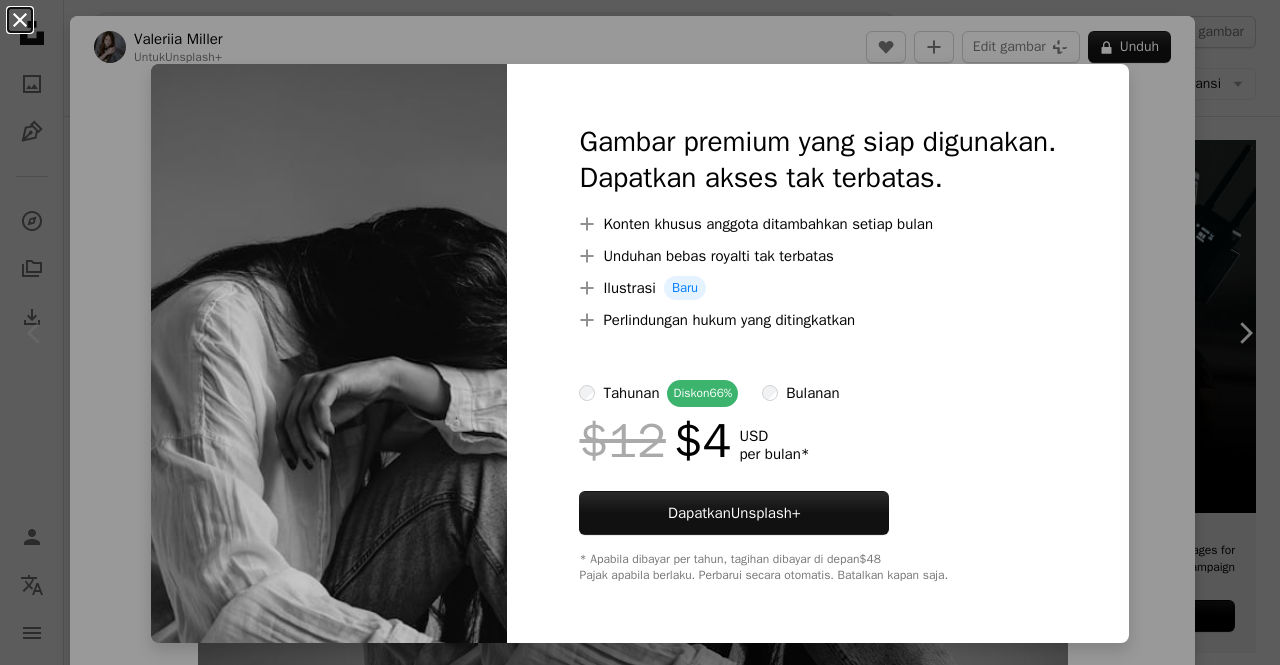 click on "An X shape" at bounding box center [20, 20] 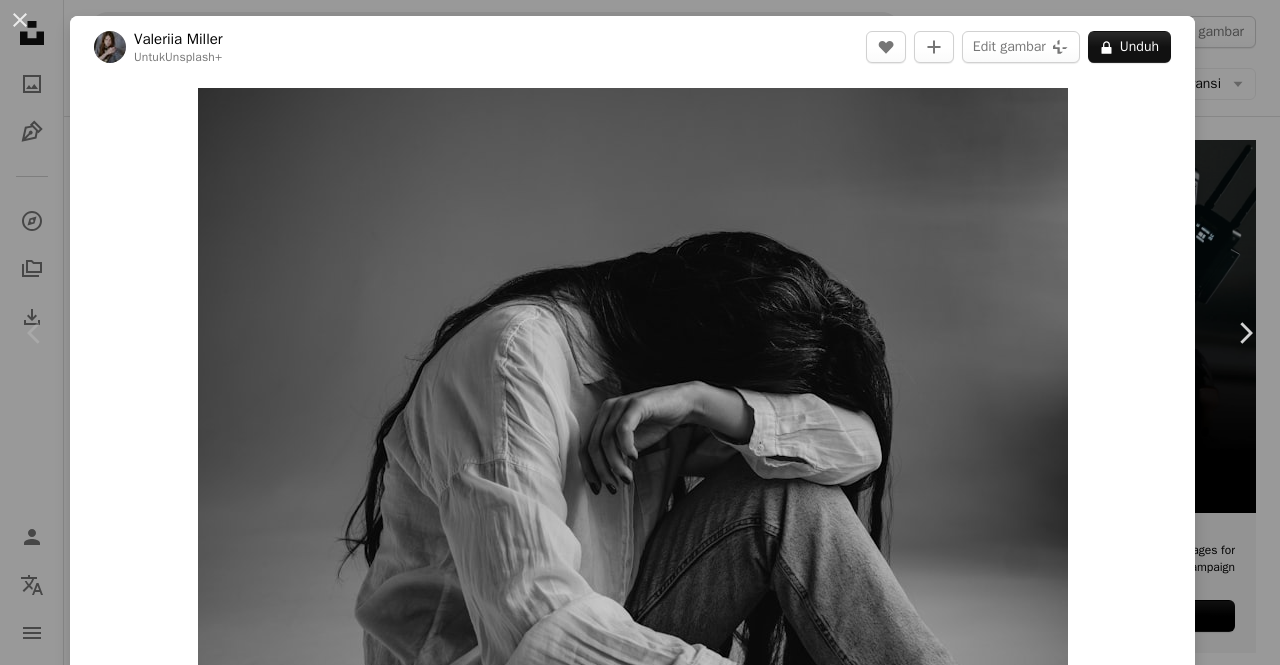 click on "An X shape" at bounding box center [20, 20] 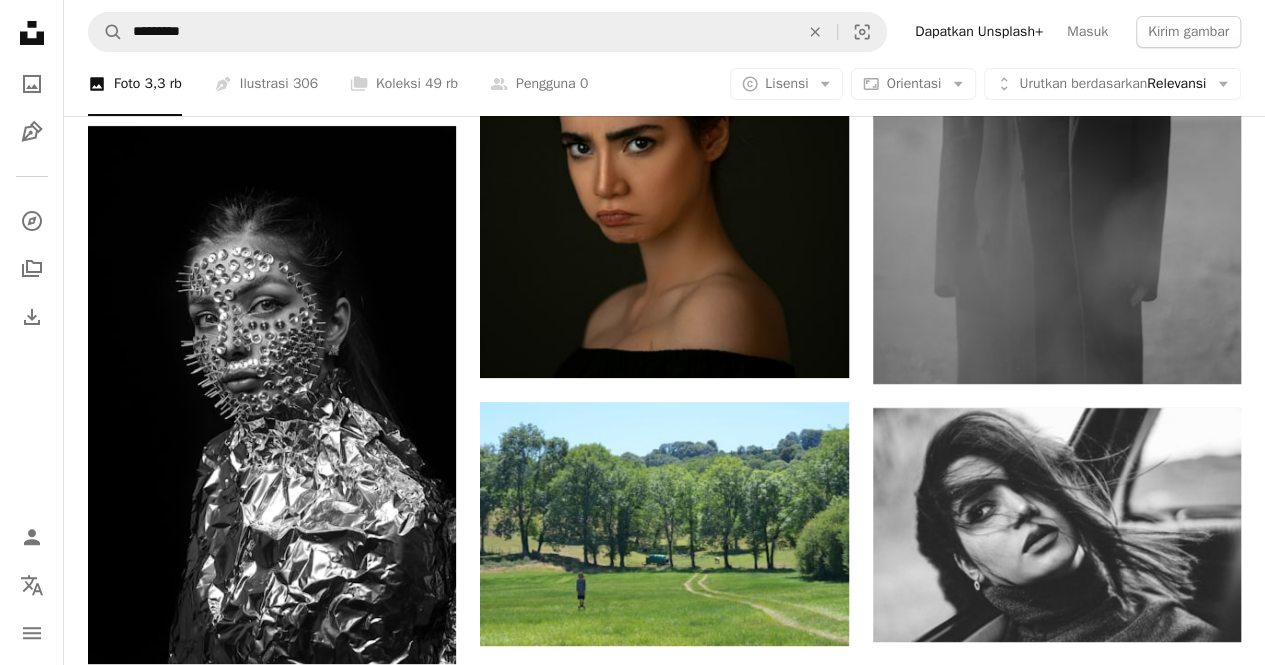 scroll, scrollTop: 3686, scrollLeft: 0, axis: vertical 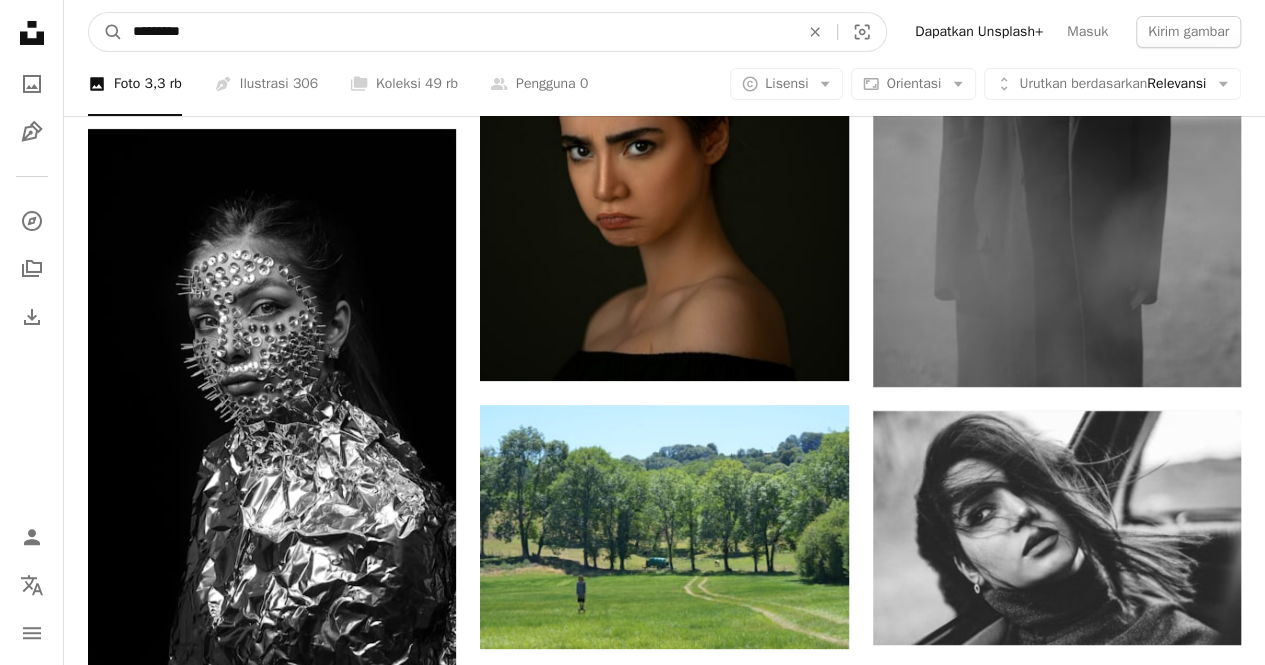 drag, startPoint x: 303, startPoint y: 15, endPoint x: 46, endPoint y: 16, distance: 257.00195 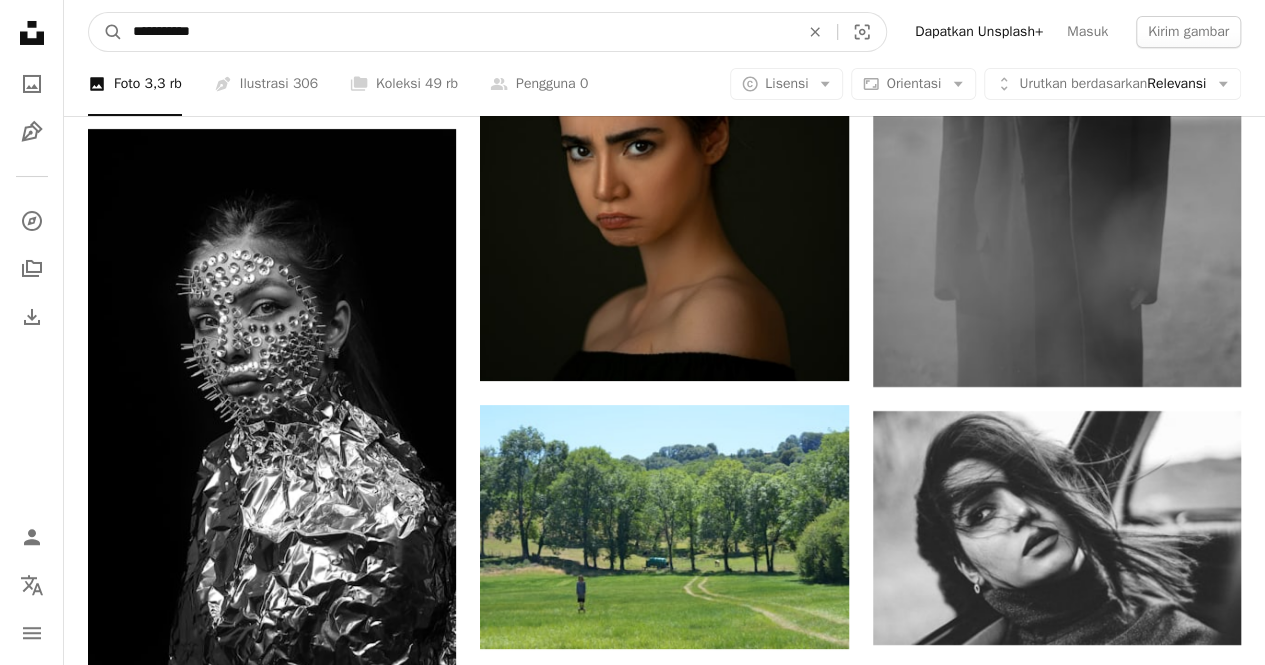 type on "**********" 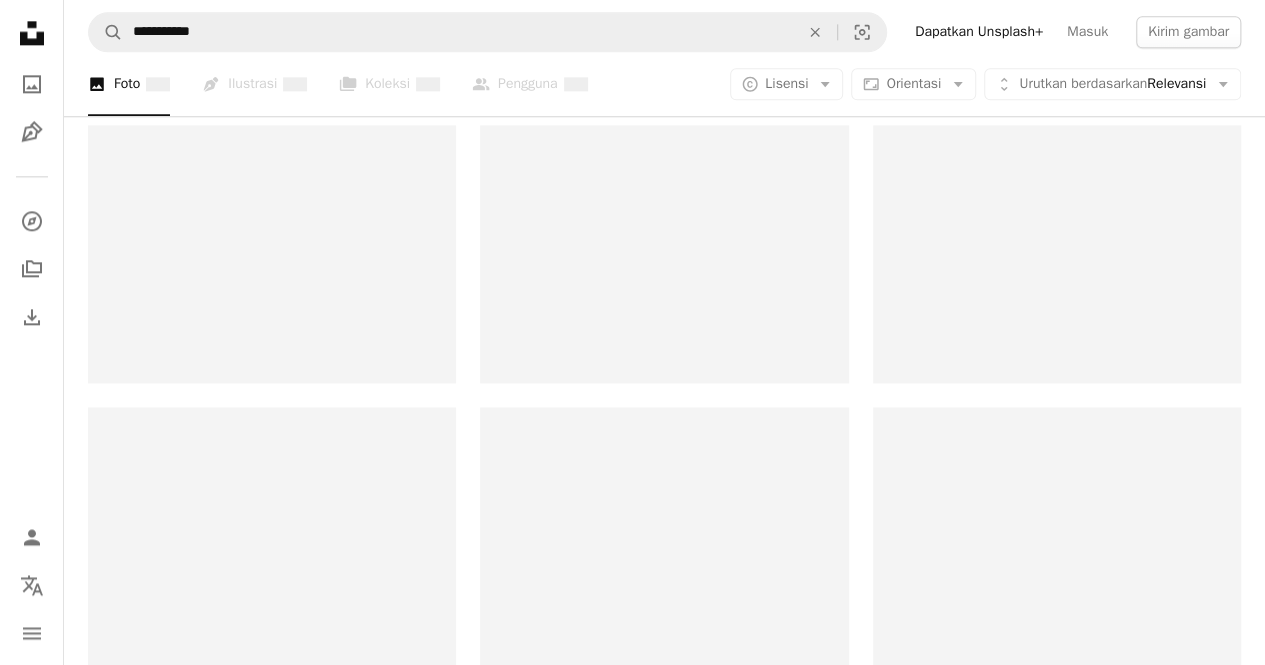 scroll, scrollTop: 0, scrollLeft: 0, axis: both 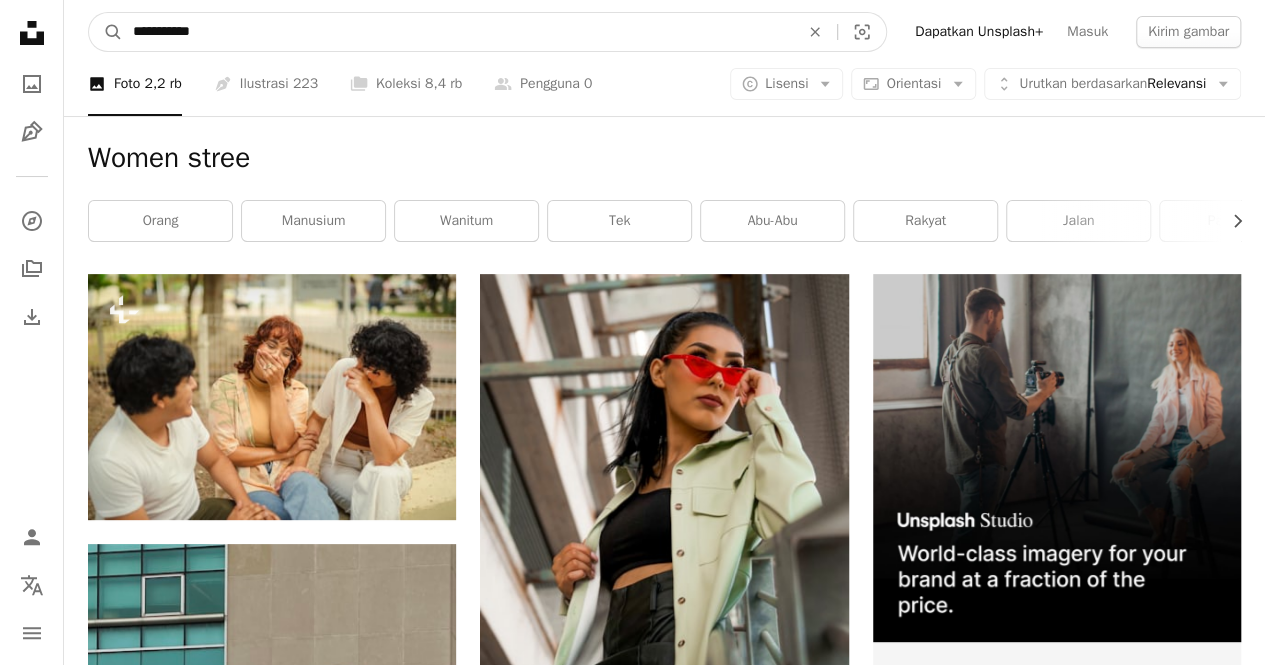 click on "**********" at bounding box center [458, 32] 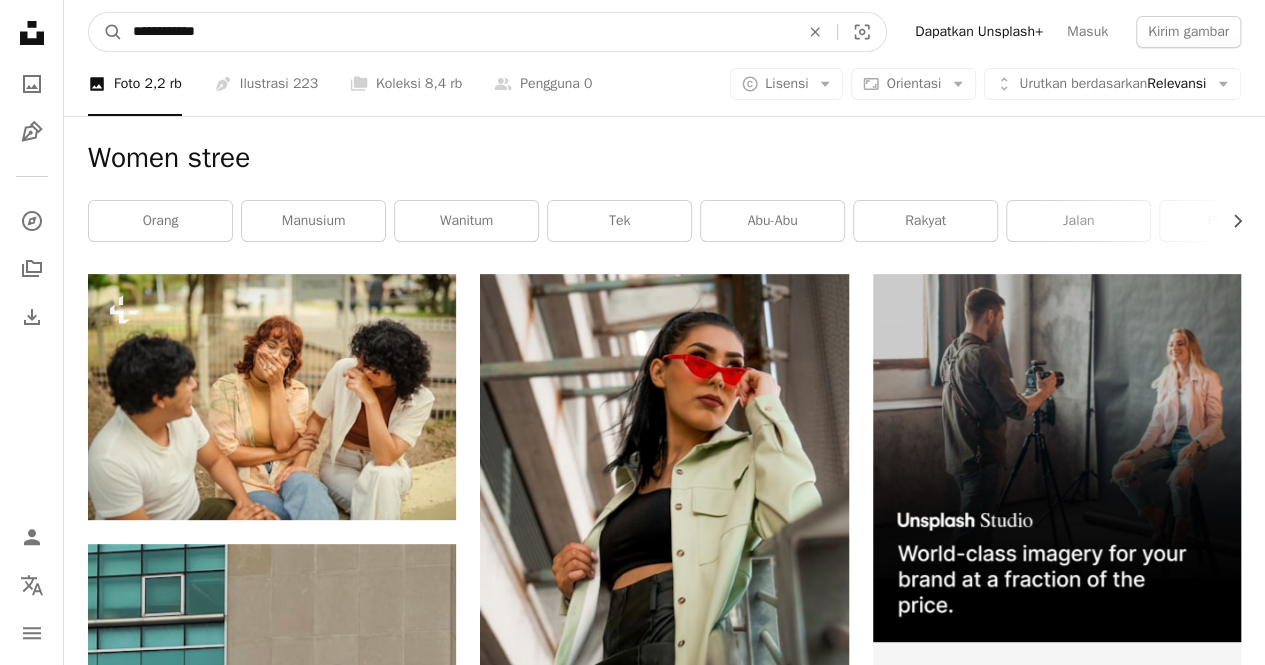 type on "**********" 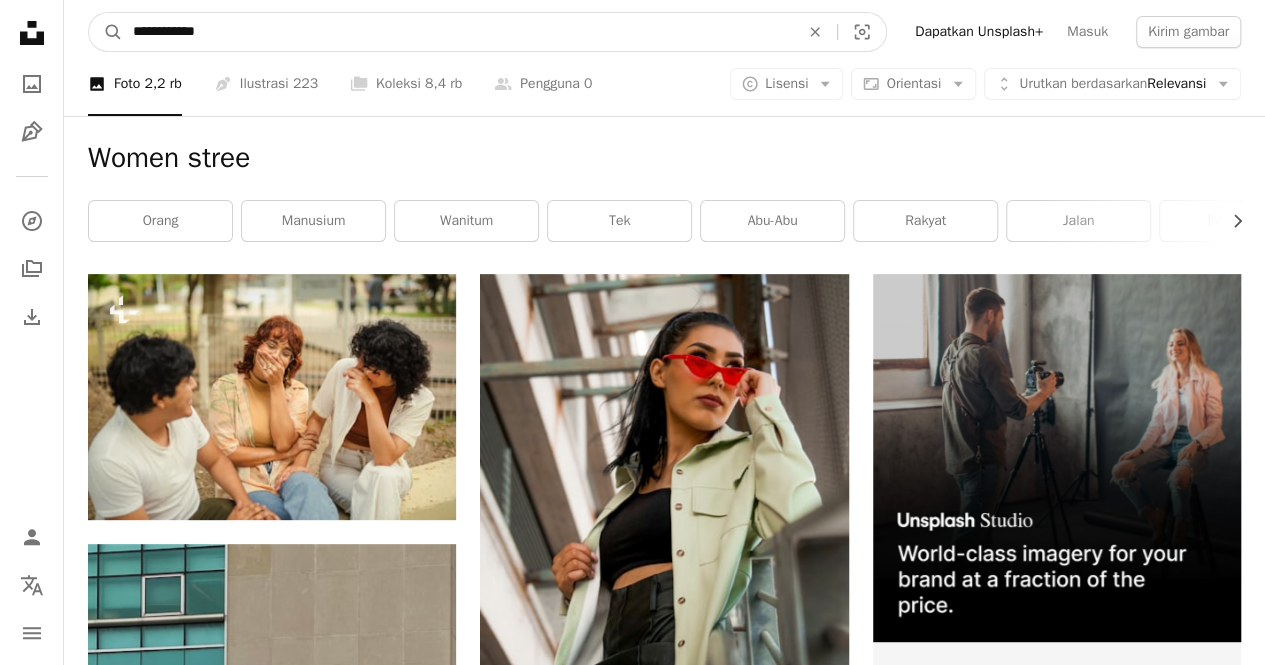click on "A magnifying glass" at bounding box center (106, 32) 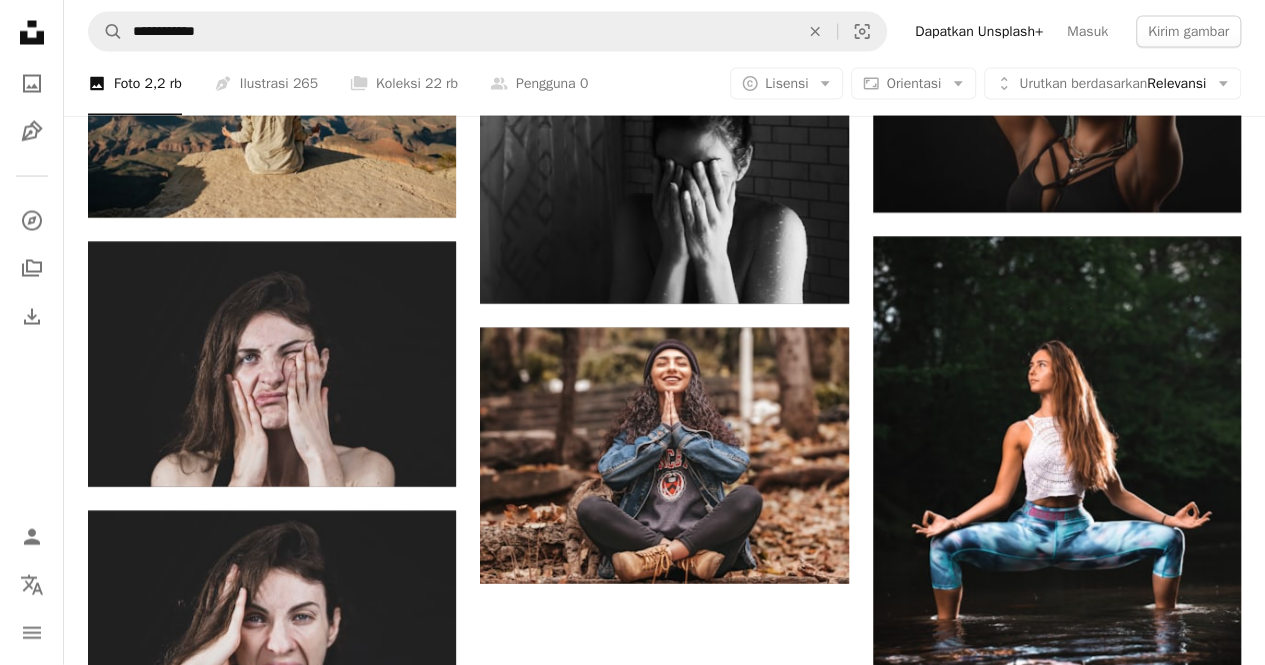 scroll, scrollTop: 1957, scrollLeft: 0, axis: vertical 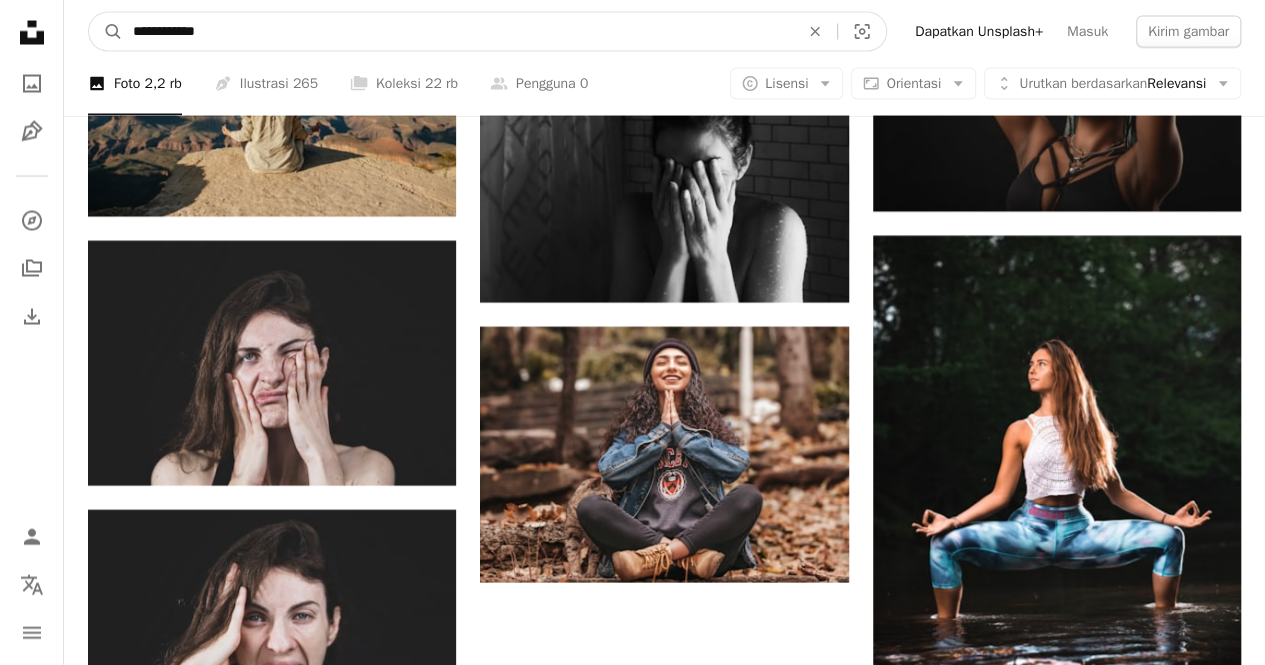 click on "**********" at bounding box center [458, 32] 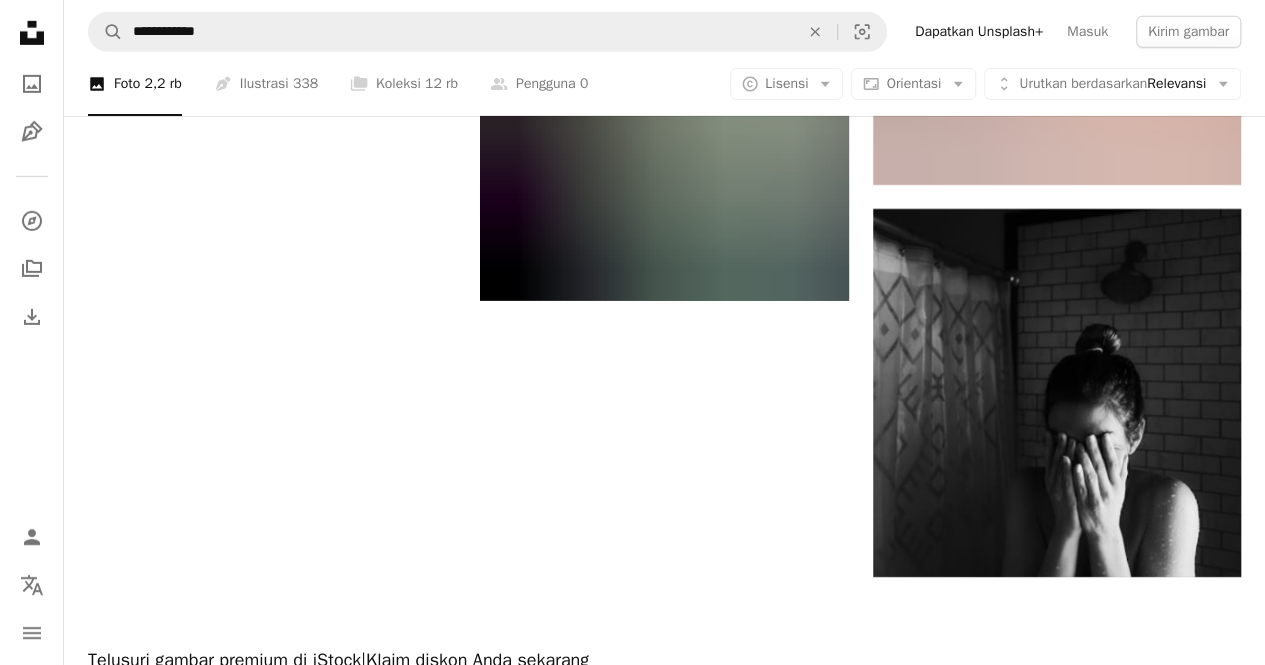 scroll, scrollTop: 3343, scrollLeft: 0, axis: vertical 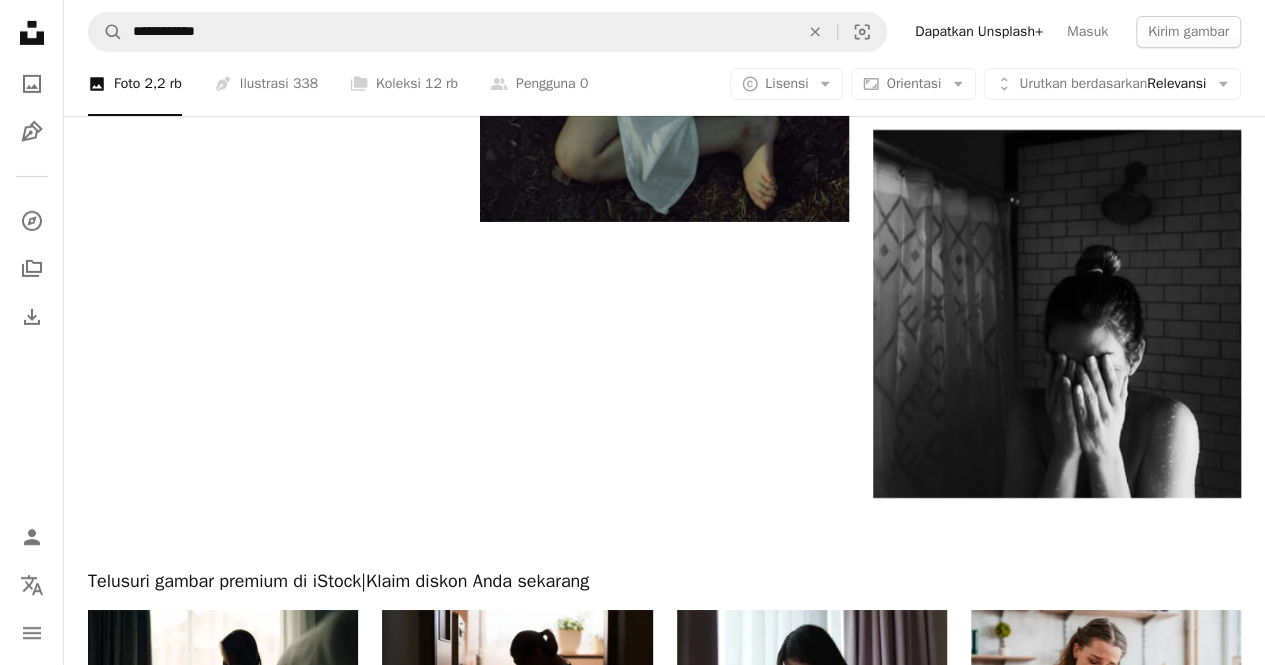 click on "Muat selengkapnya" at bounding box center (664, 1106) 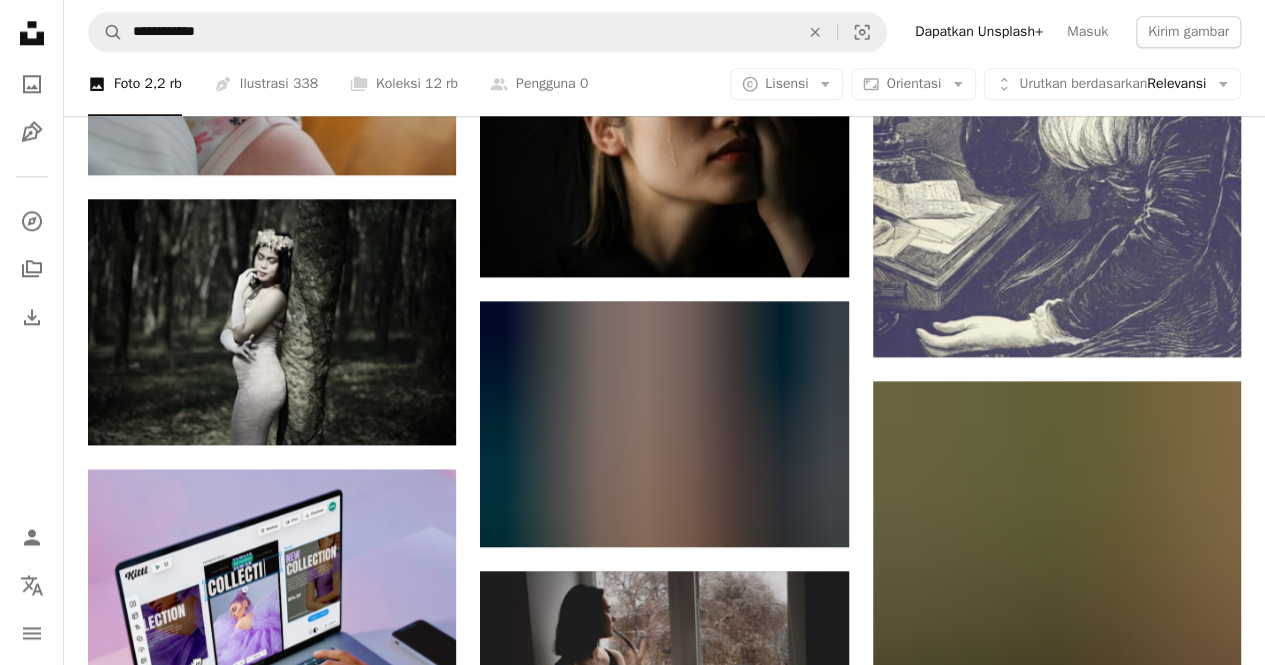 scroll, scrollTop: 4878, scrollLeft: 0, axis: vertical 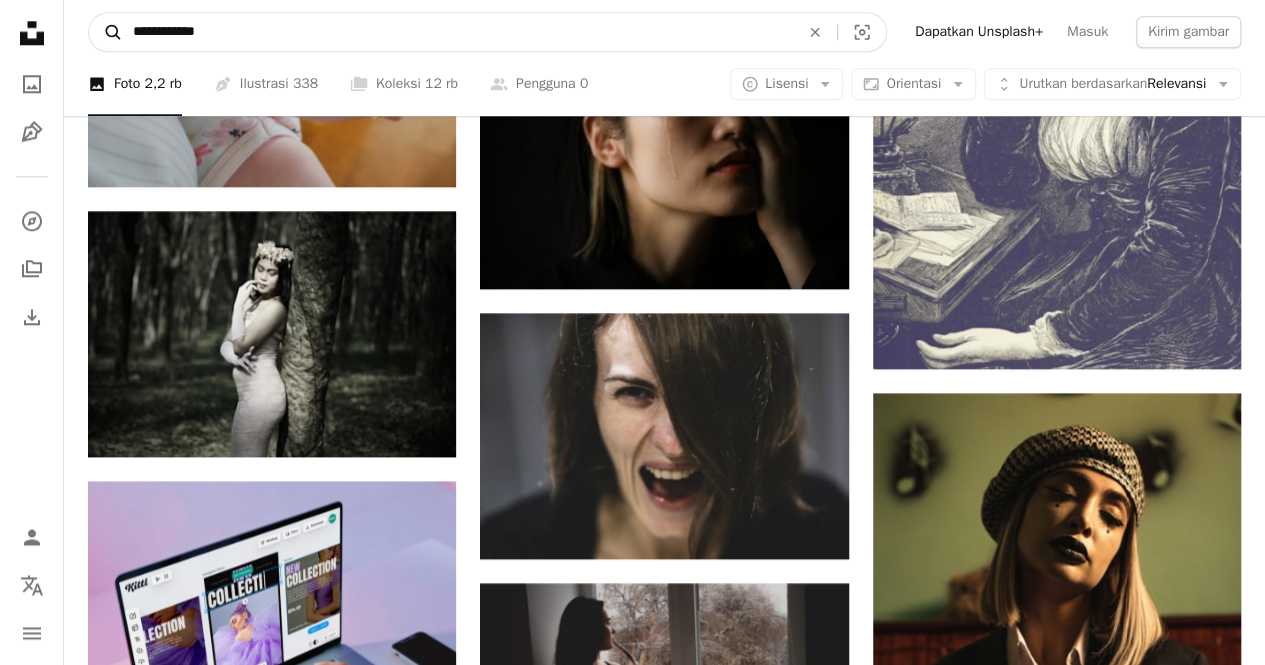 drag, startPoint x: 438, startPoint y: 44, endPoint x: 95, endPoint y: 14, distance: 344.30945 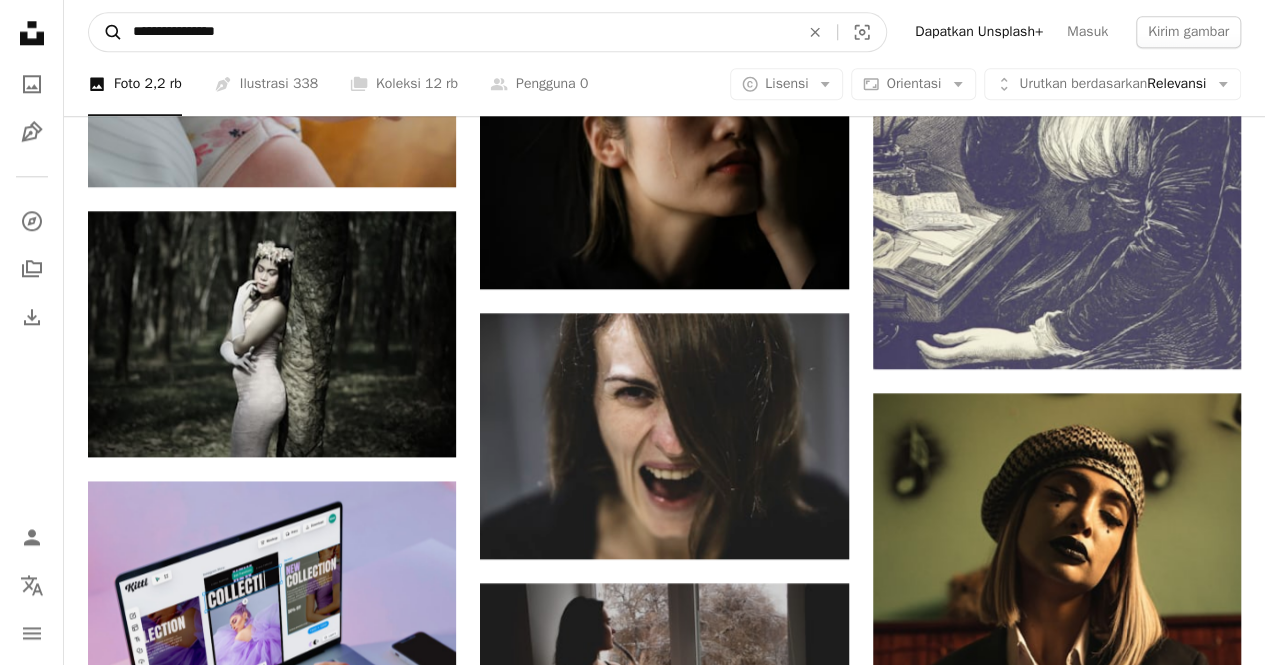 type on "**********" 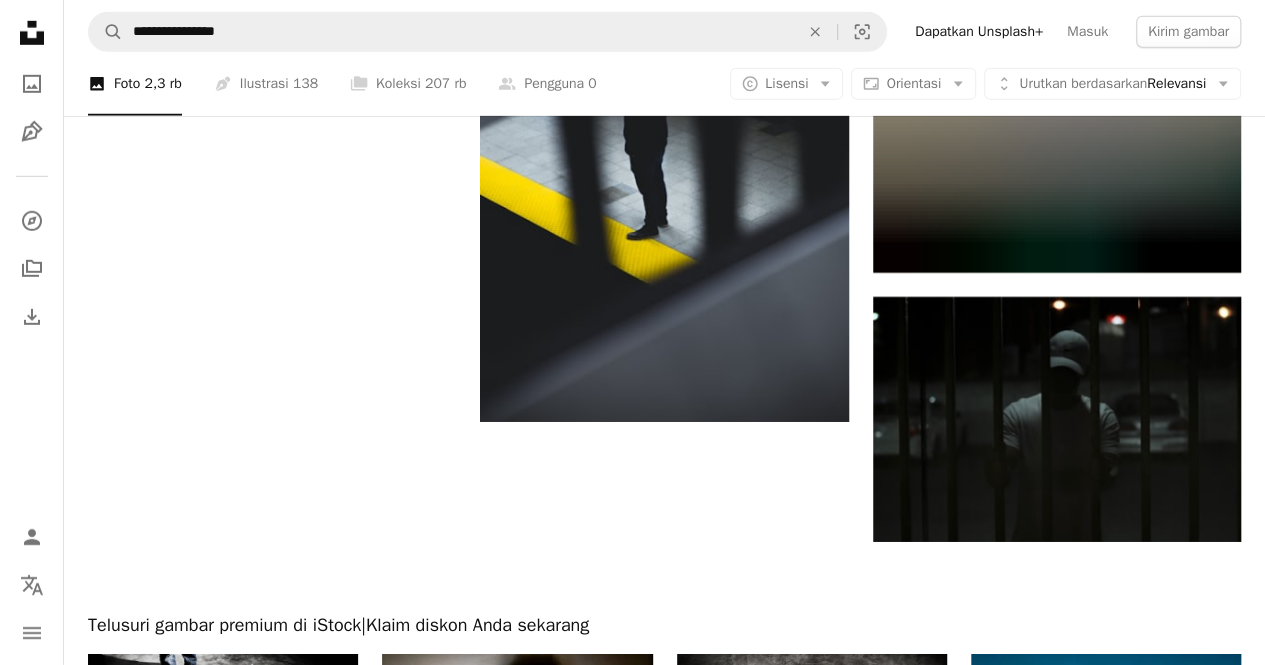 scroll, scrollTop: 3115, scrollLeft: 0, axis: vertical 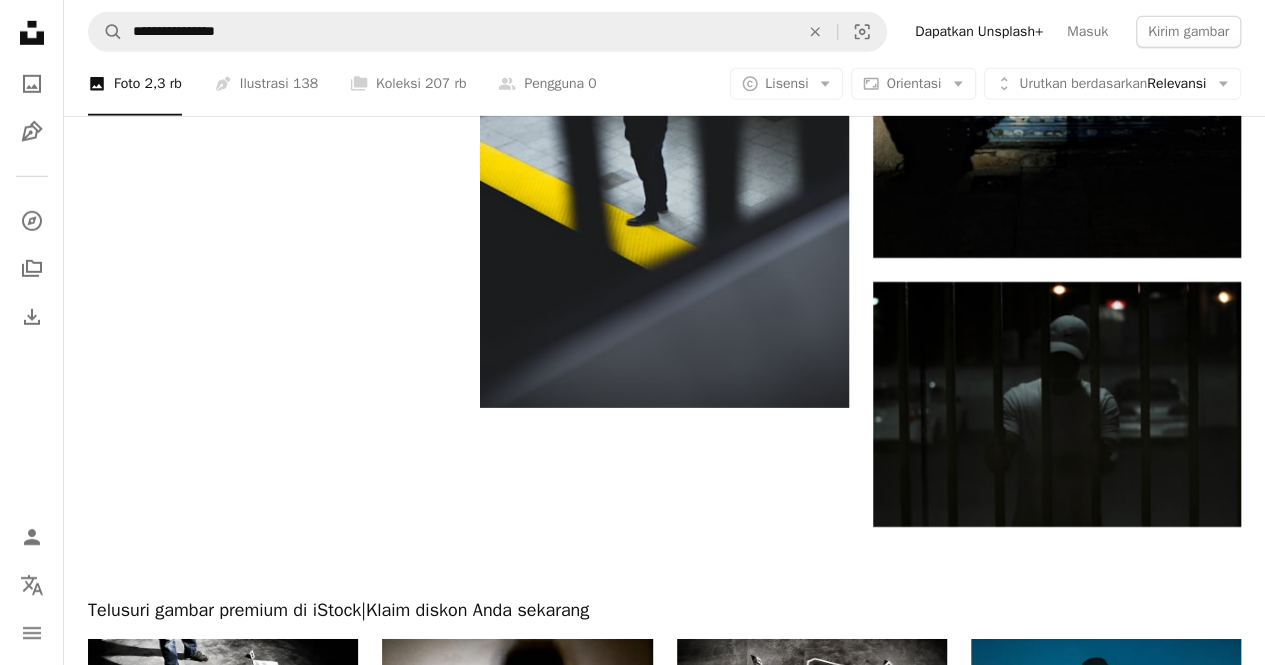 click on "Muat selengkapnya" at bounding box center [664, 1136] 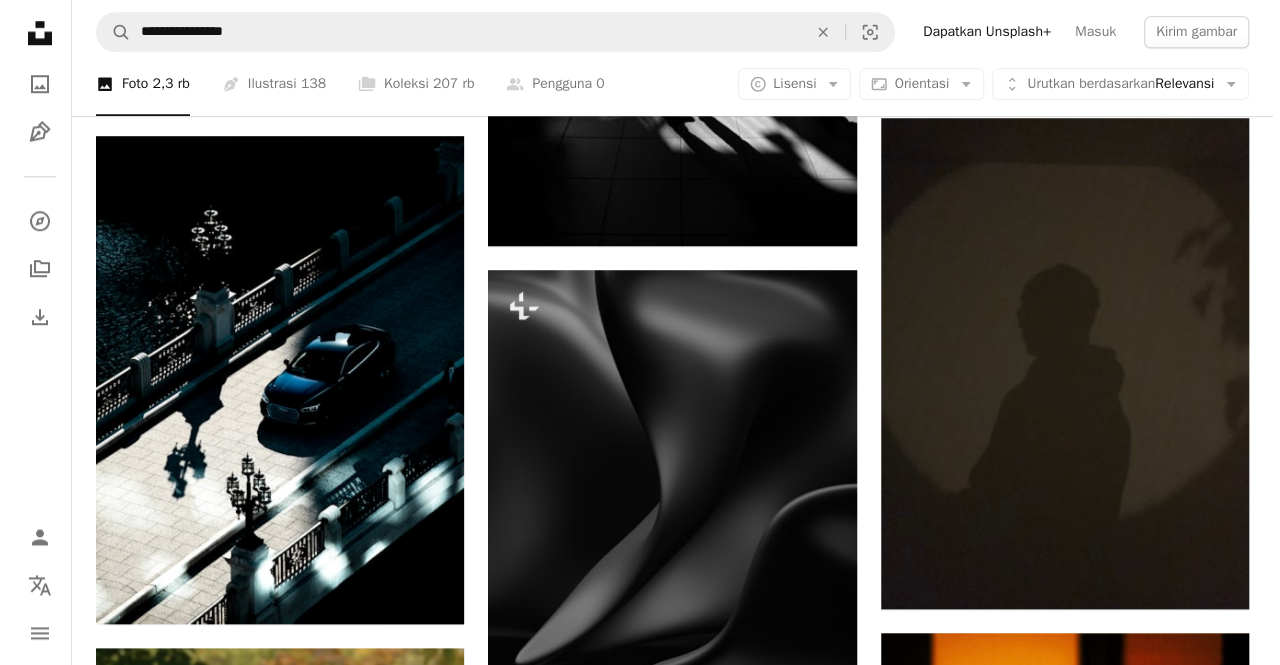 scroll, scrollTop: 4664, scrollLeft: 0, axis: vertical 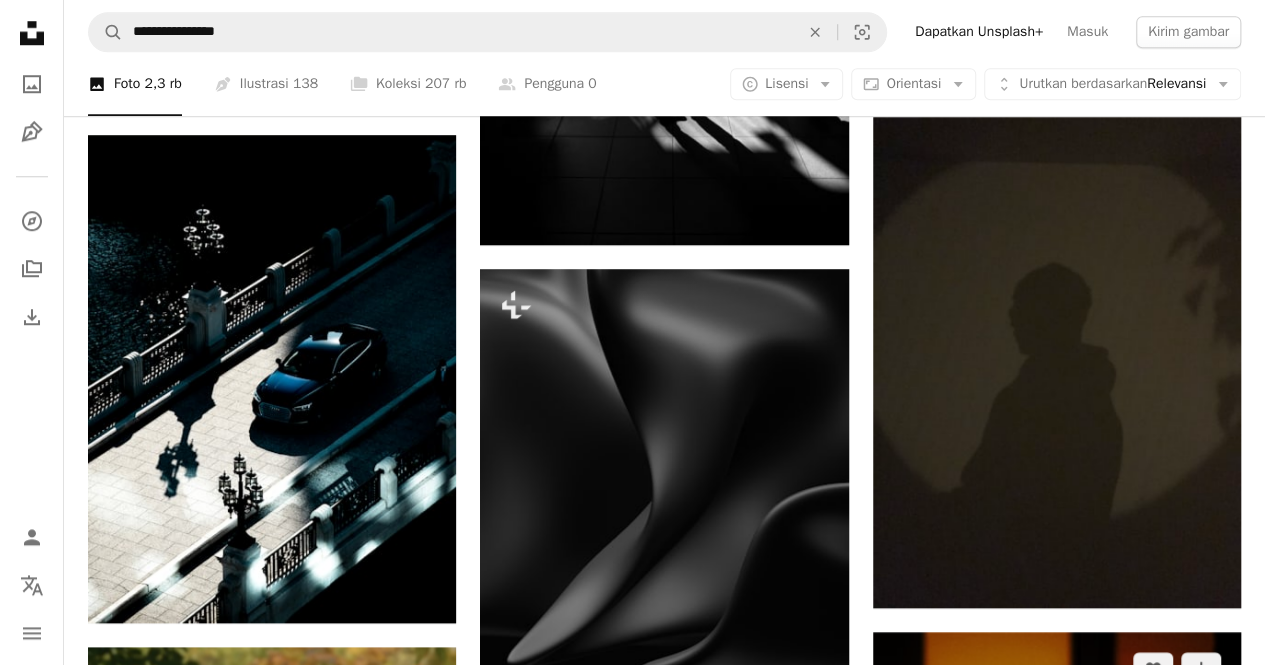 click at bounding box center [1057, 908] 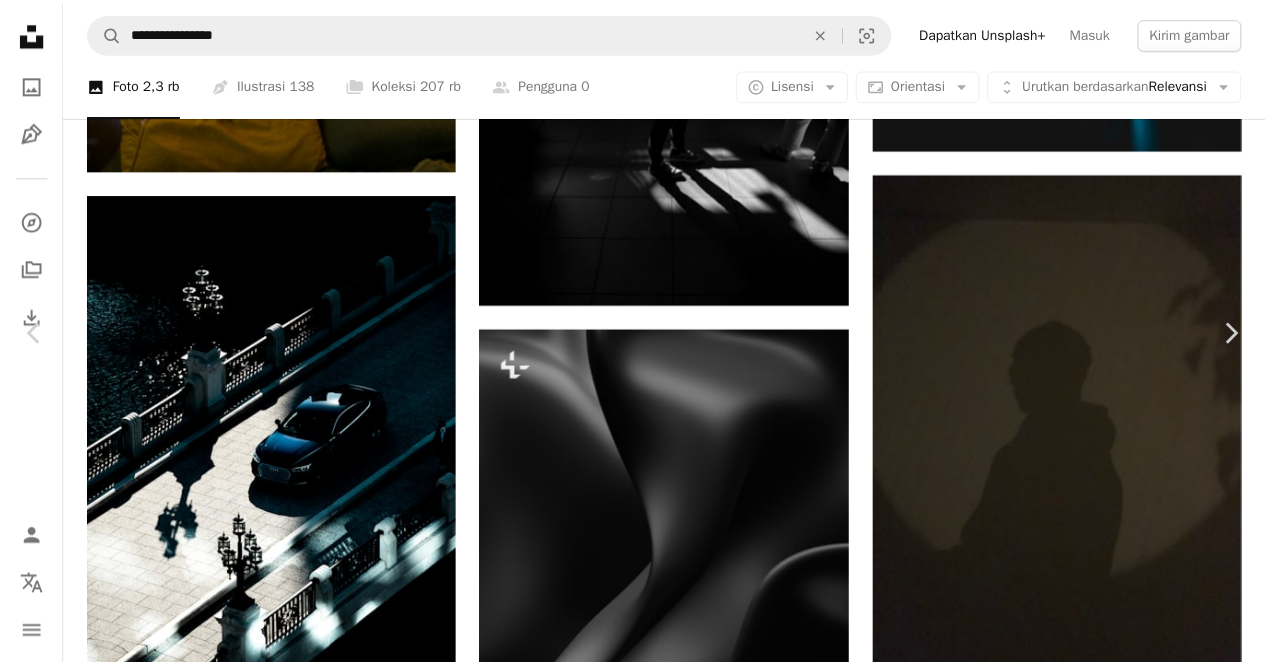 scroll, scrollTop: 33, scrollLeft: 0, axis: vertical 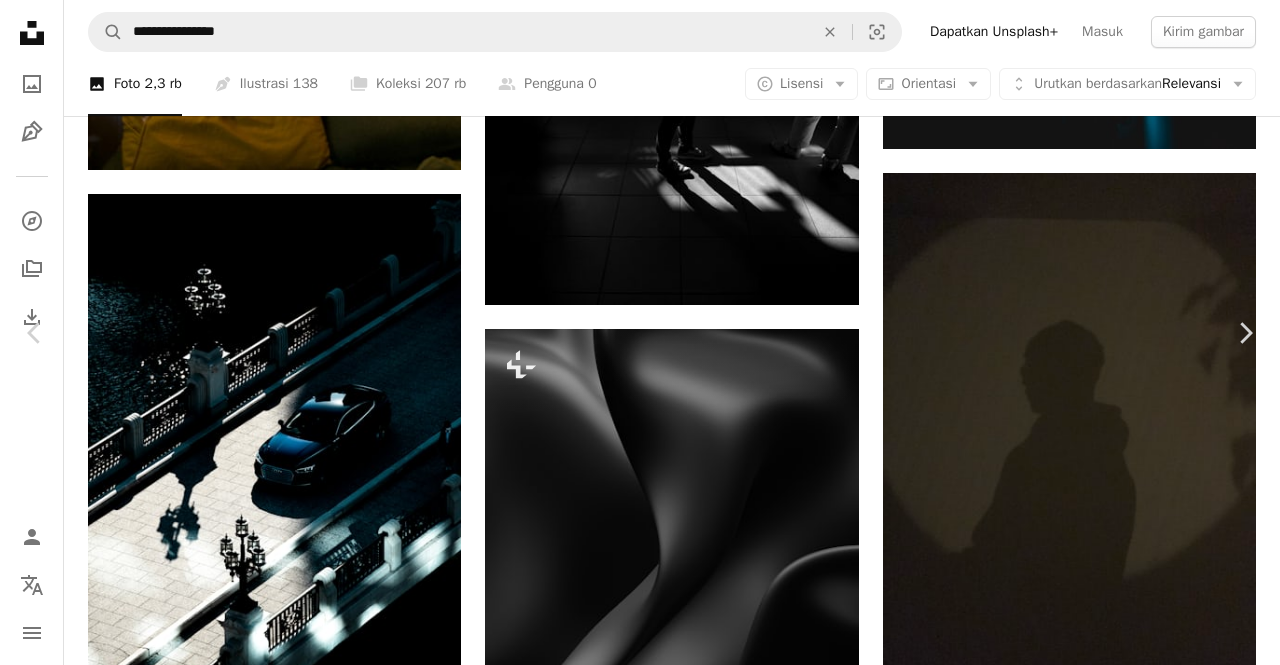 click on "Unduh gratis" at bounding box center (1085, 7254) 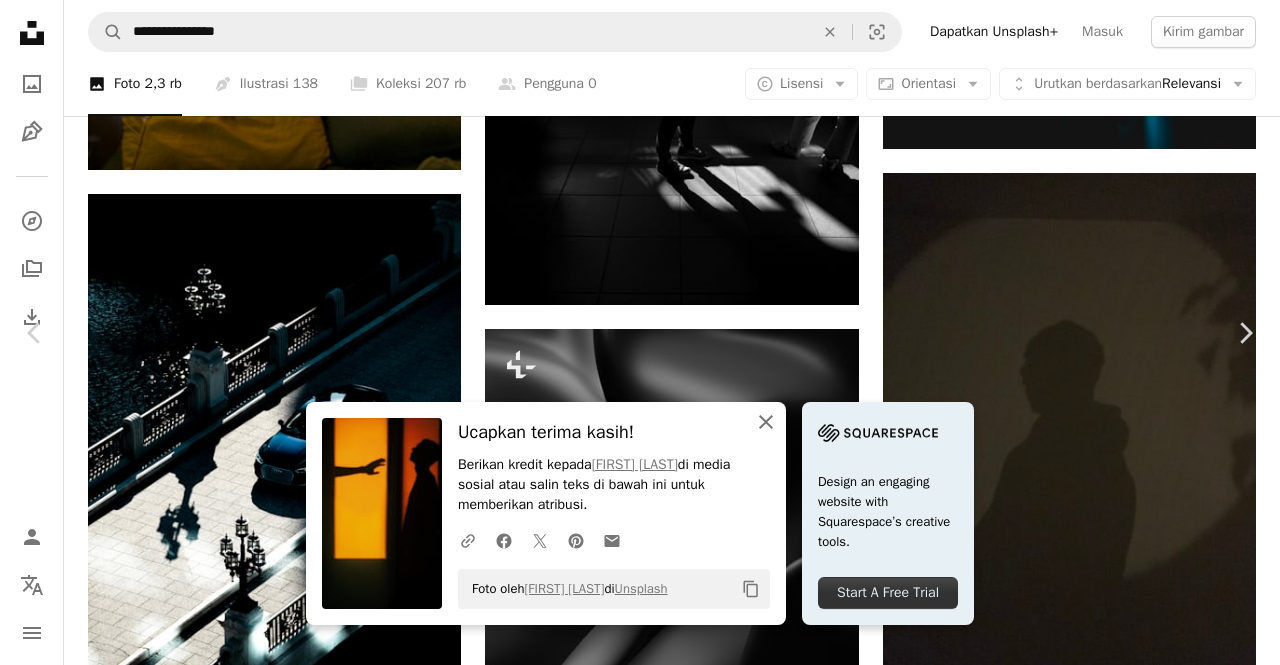 click on "An X shape" 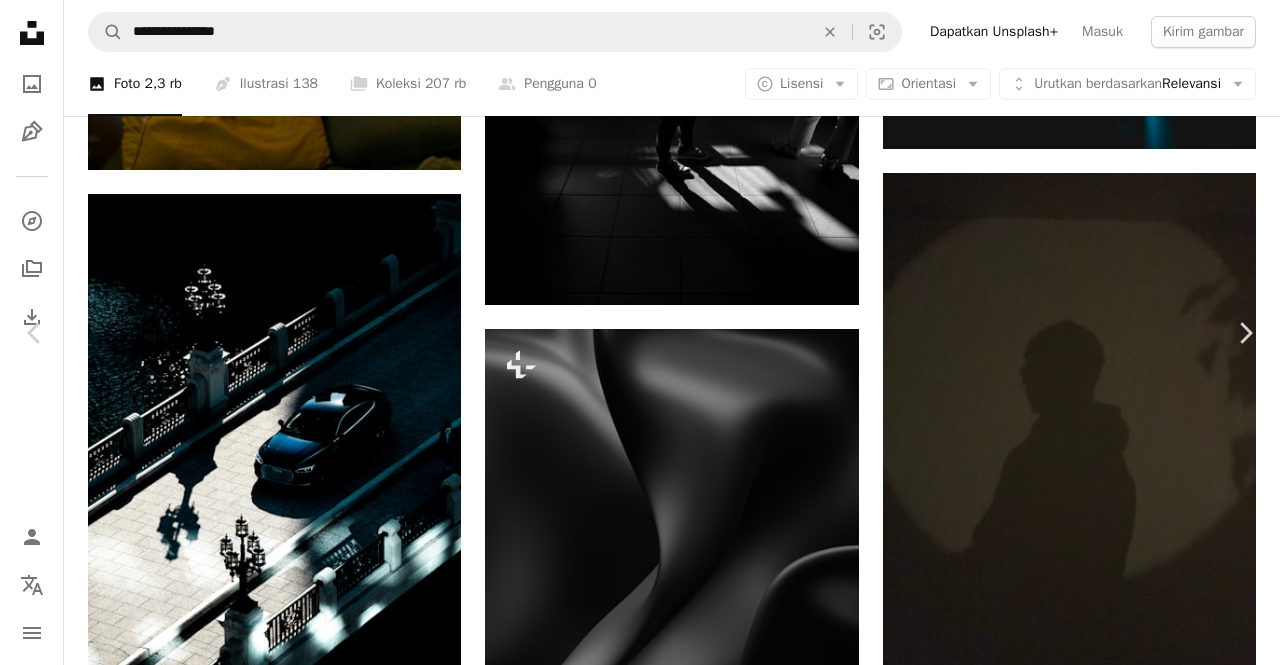 click on "An X shape" at bounding box center [20, 20] 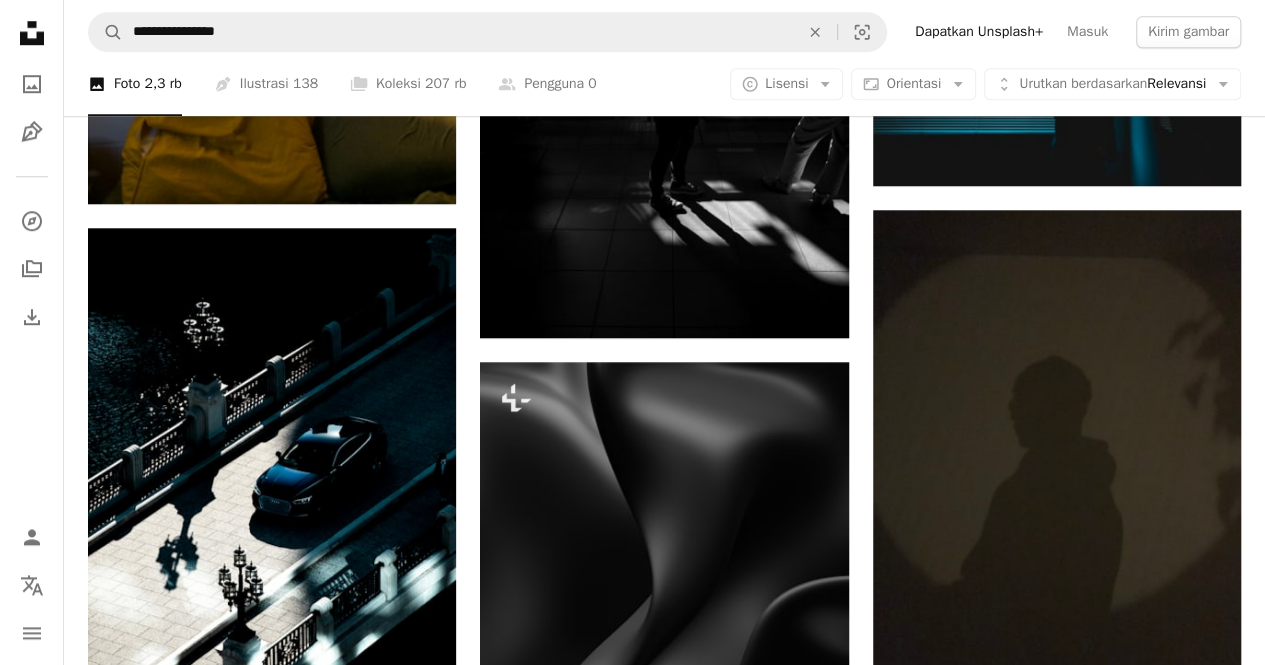 scroll, scrollTop: 4570, scrollLeft: 0, axis: vertical 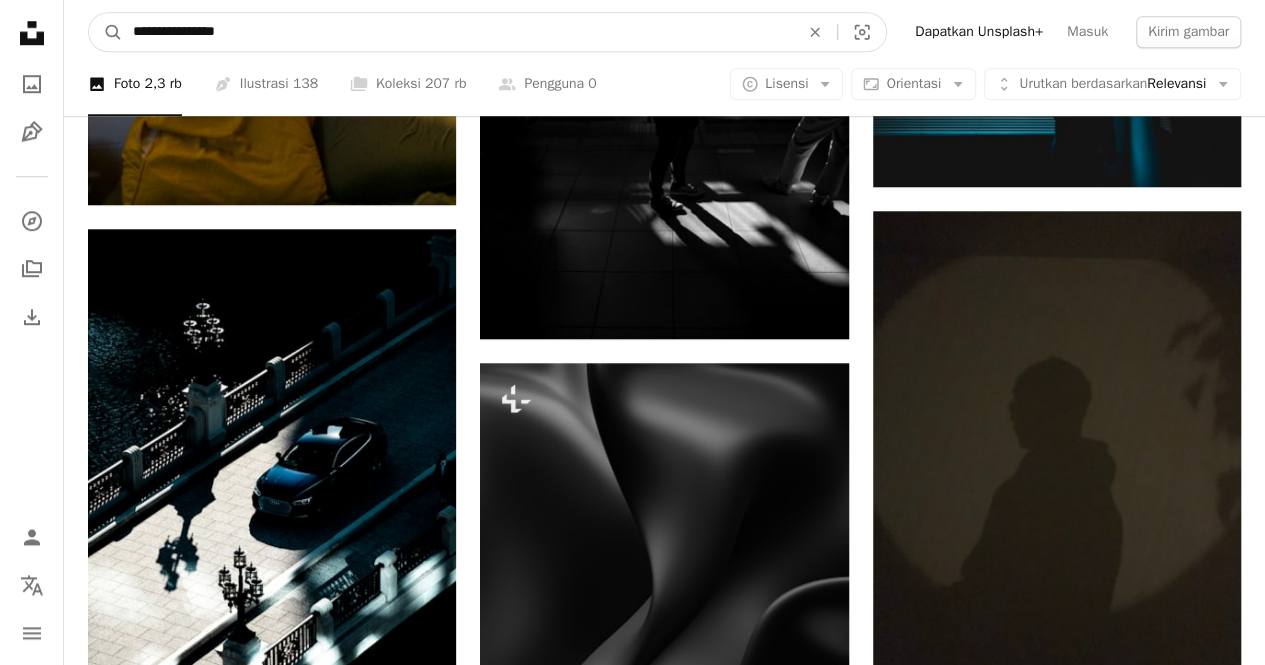 drag, startPoint x: 403, startPoint y: 31, endPoint x: 86, endPoint y: 43, distance: 317.22705 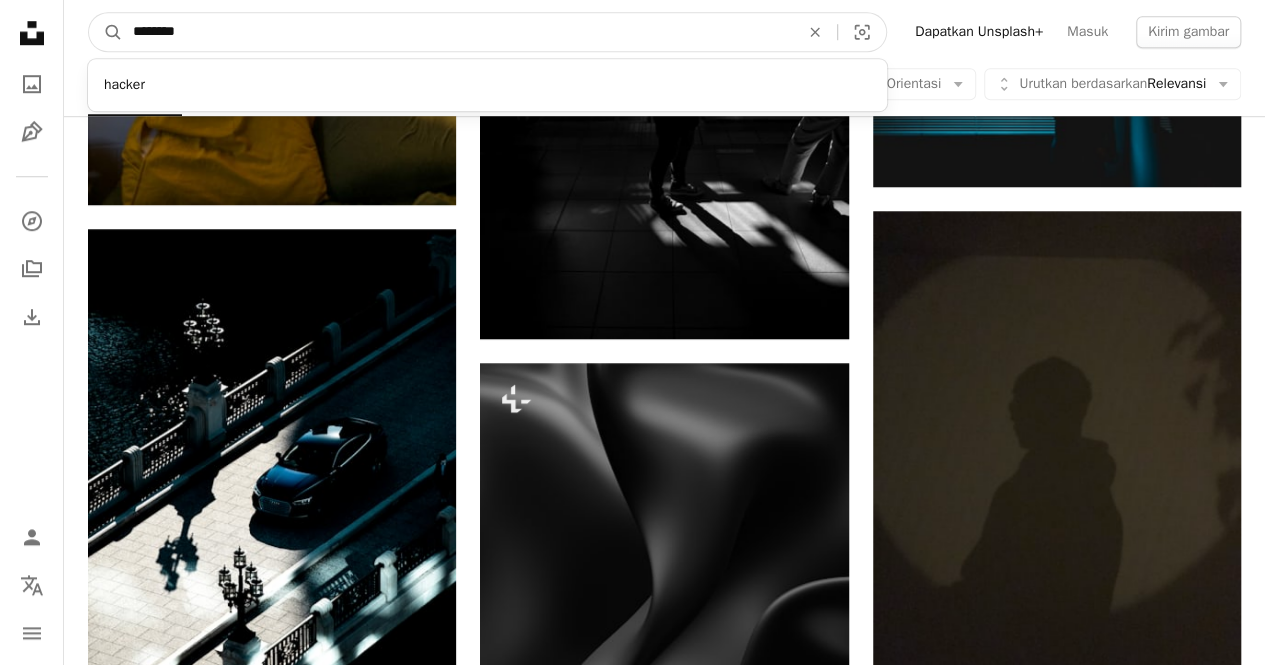 type on "******" 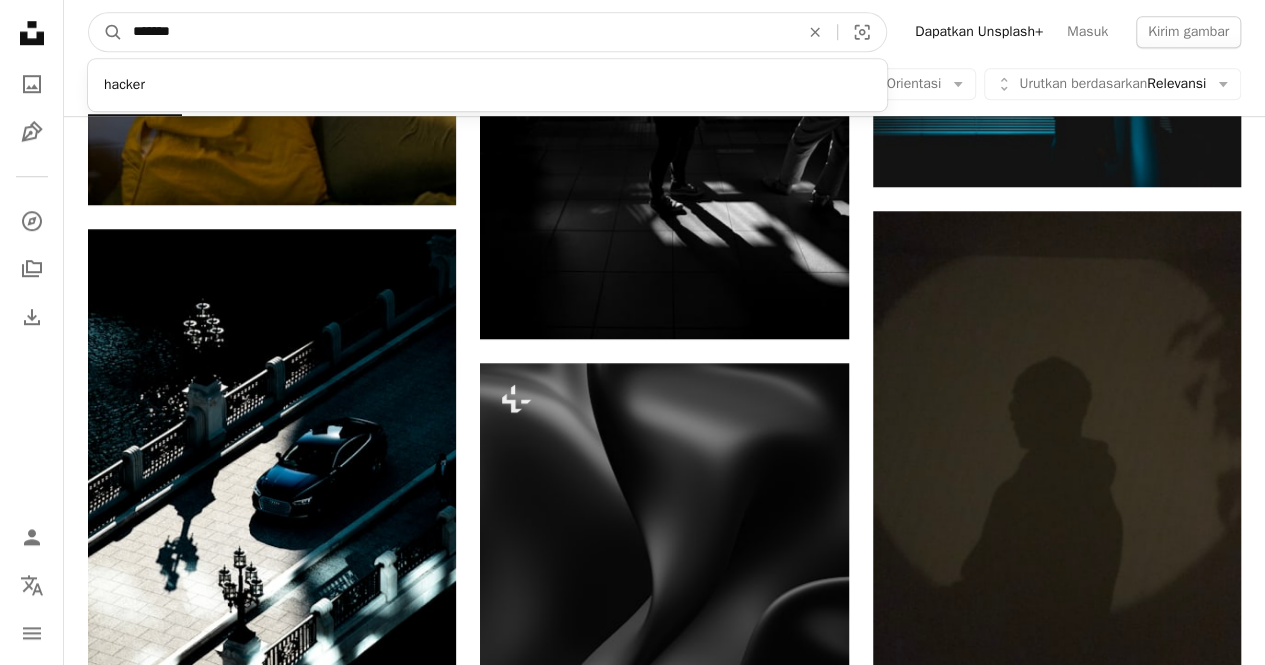 click on "A magnifying glass" at bounding box center (106, 32) 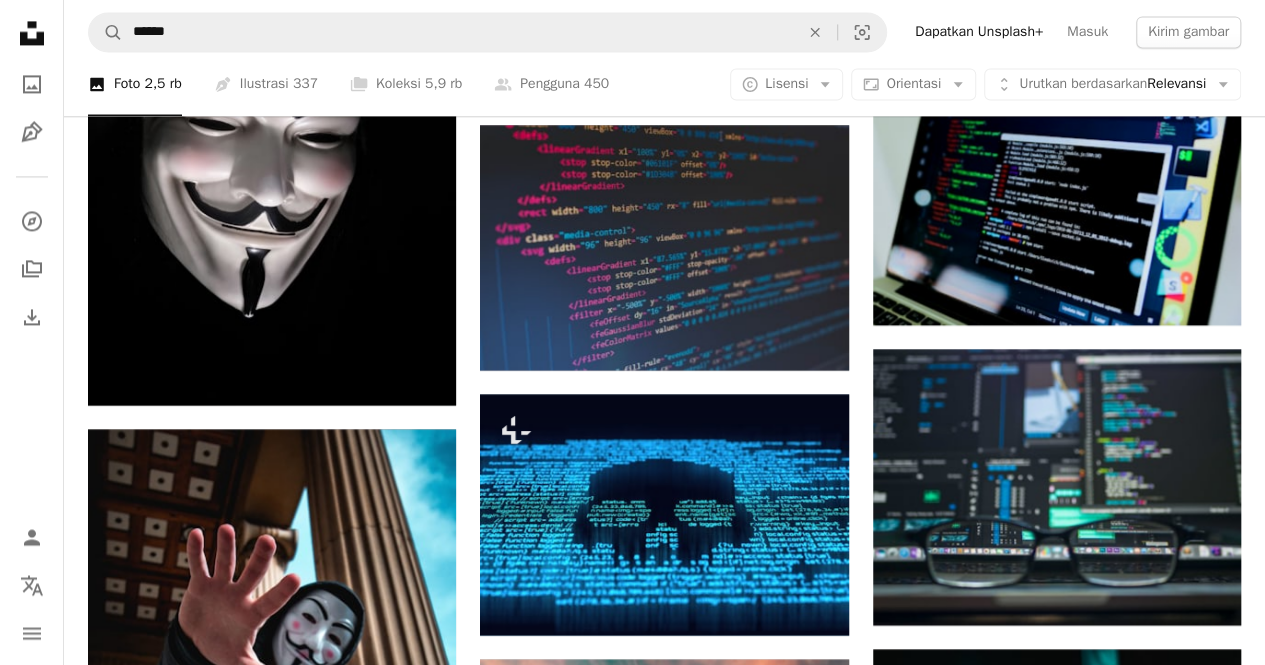scroll, scrollTop: 1477, scrollLeft: 0, axis: vertical 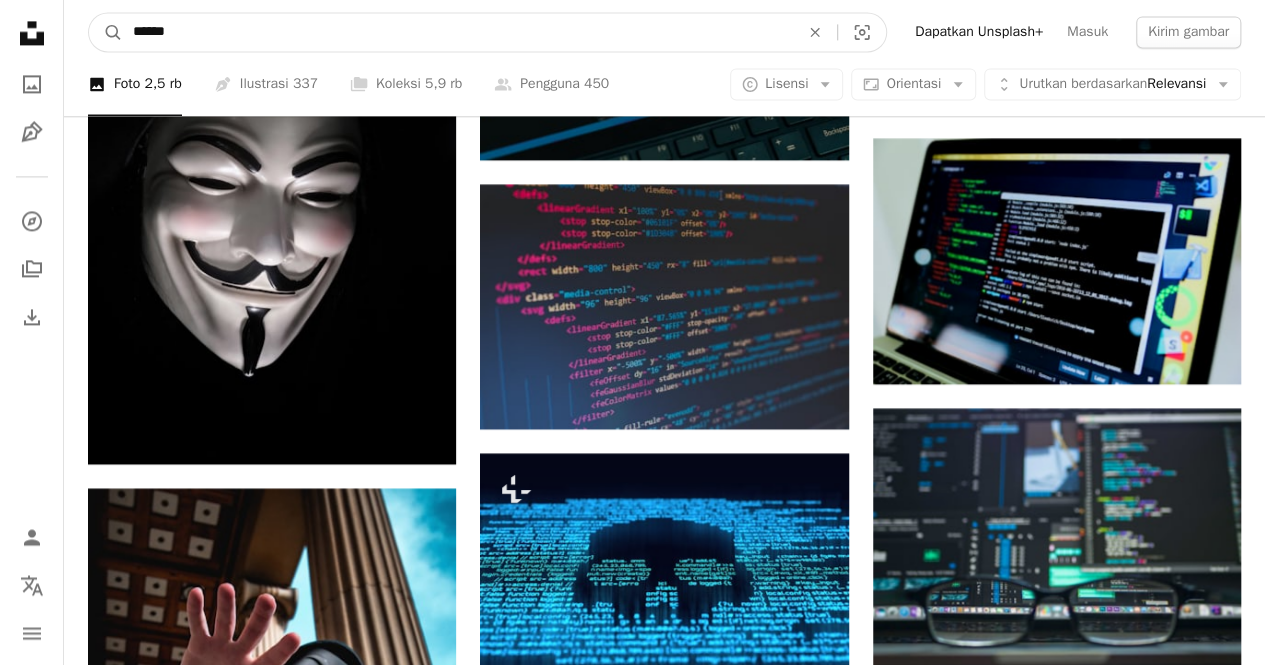 click on "******" at bounding box center [458, 32] 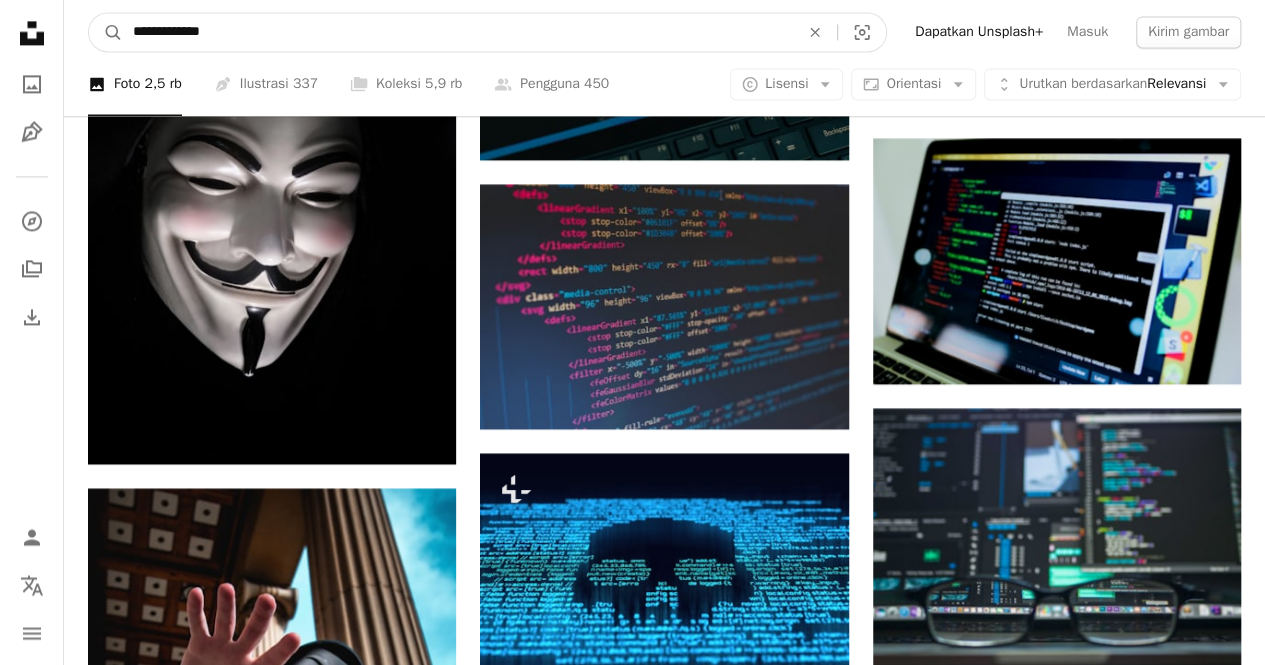 type on "**********" 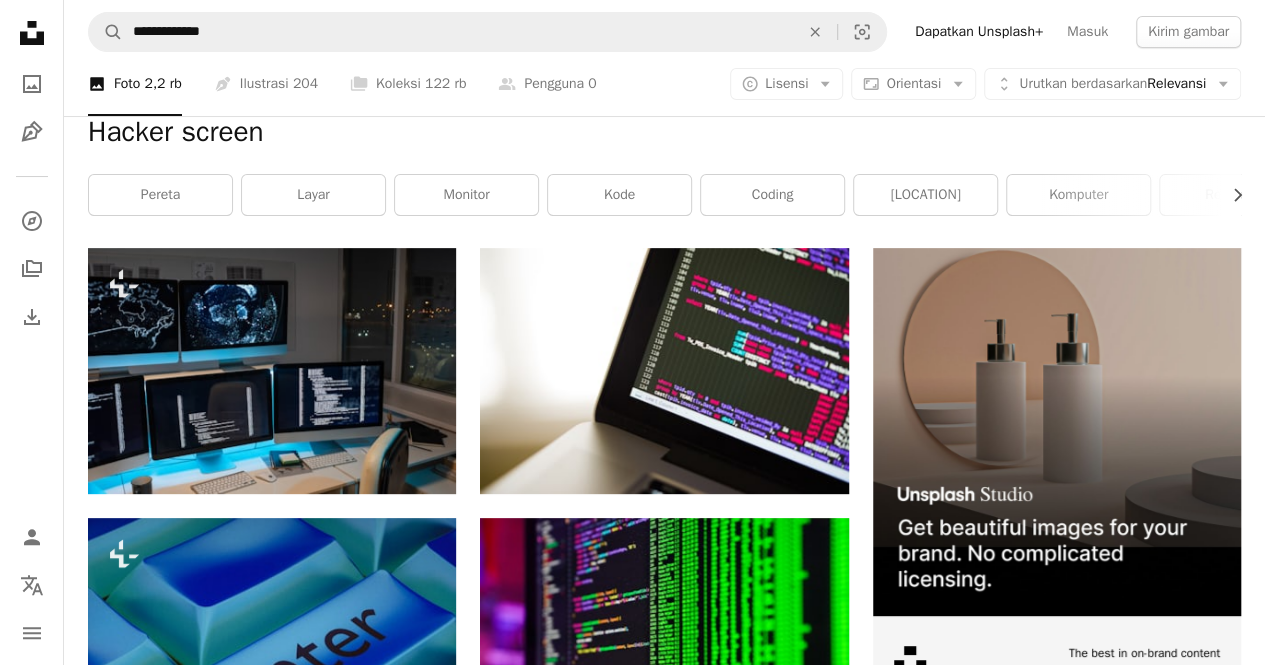 scroll, scrollTop: 25, scrollLeft: 0, axis: vertical 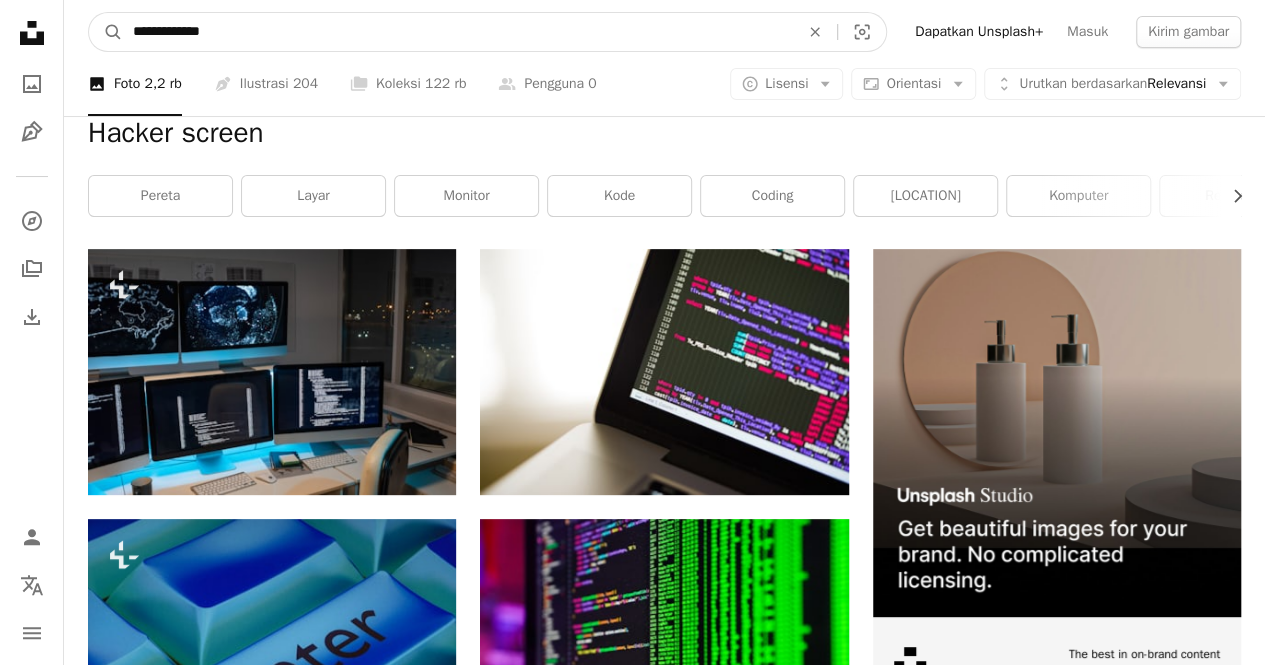 click on "**********" at bounding box center [458, 32] 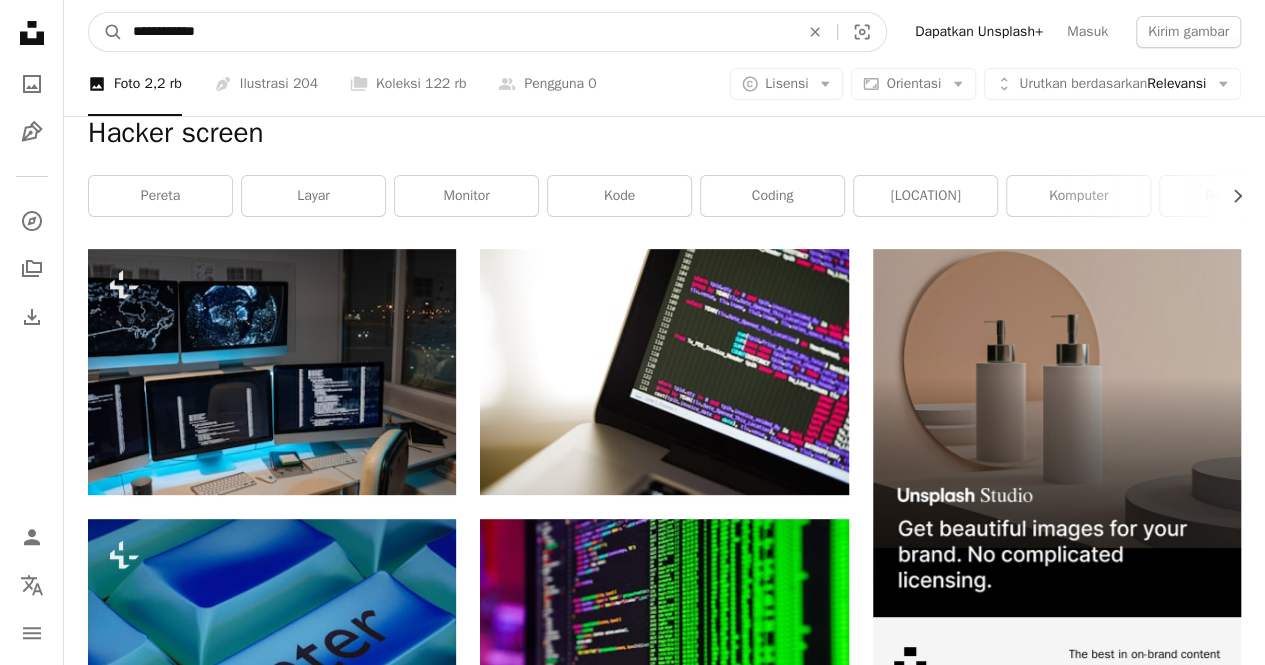 type on "**********" 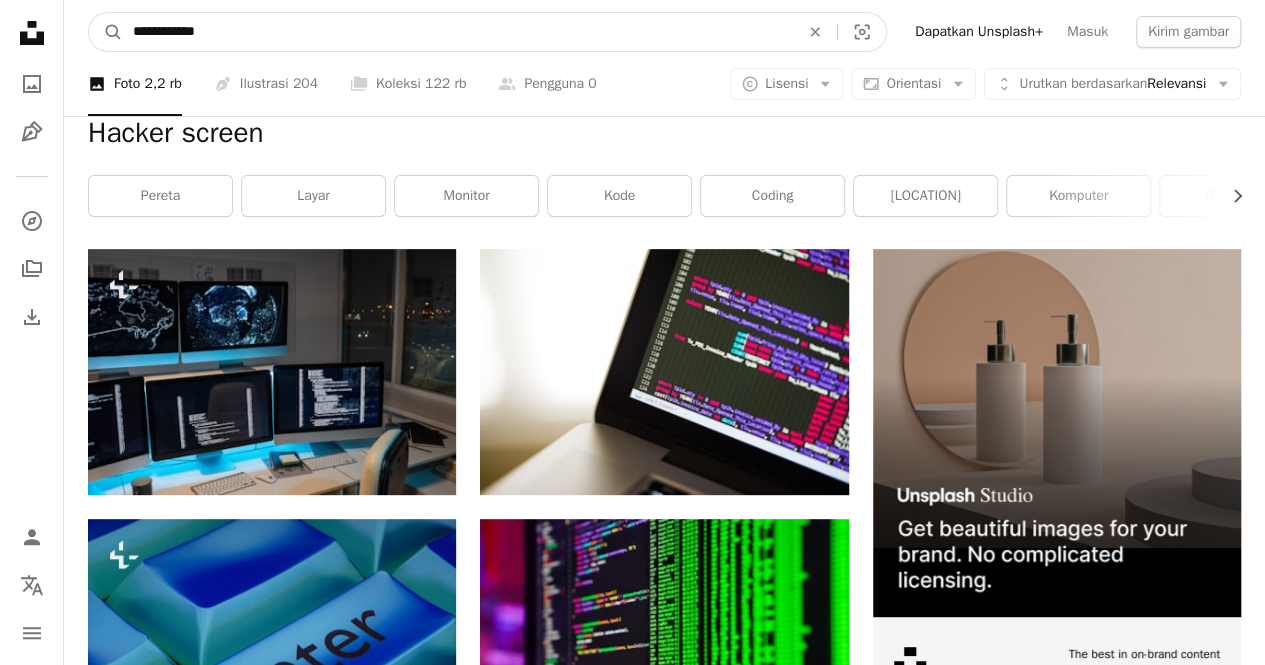 click on "A magnifying glass" at bounding box center (106, 32) 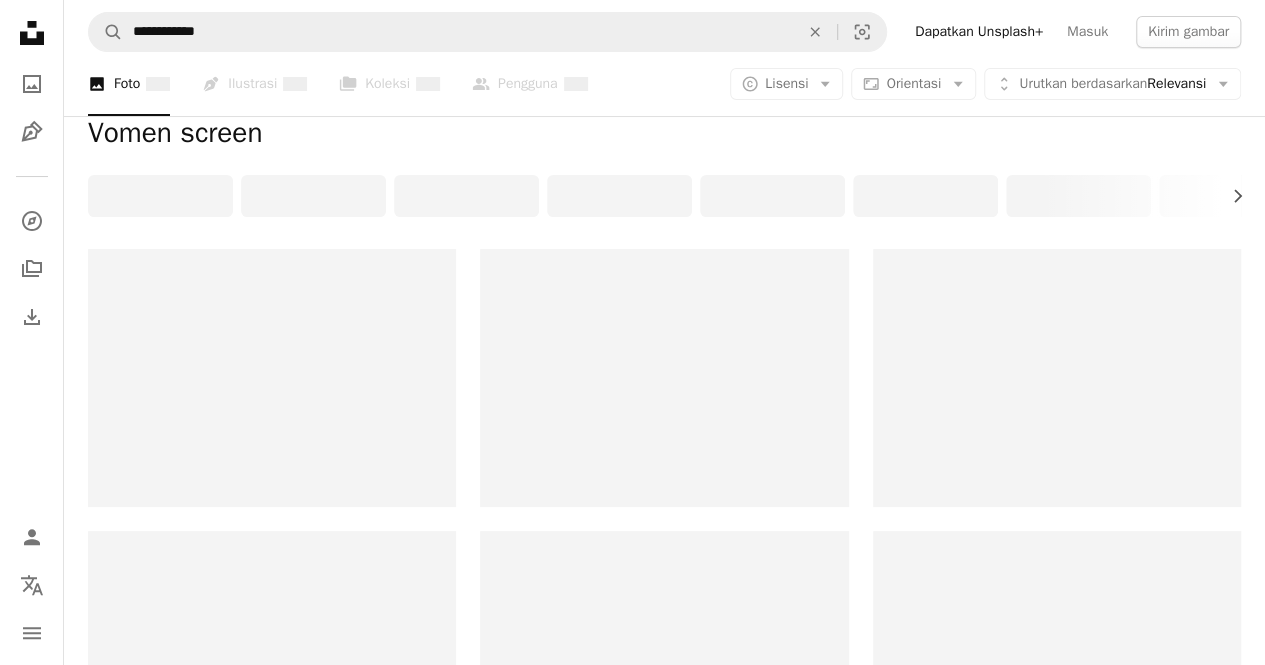 scroll, scrollTop: 0, scrollLeft: 0, axis: both 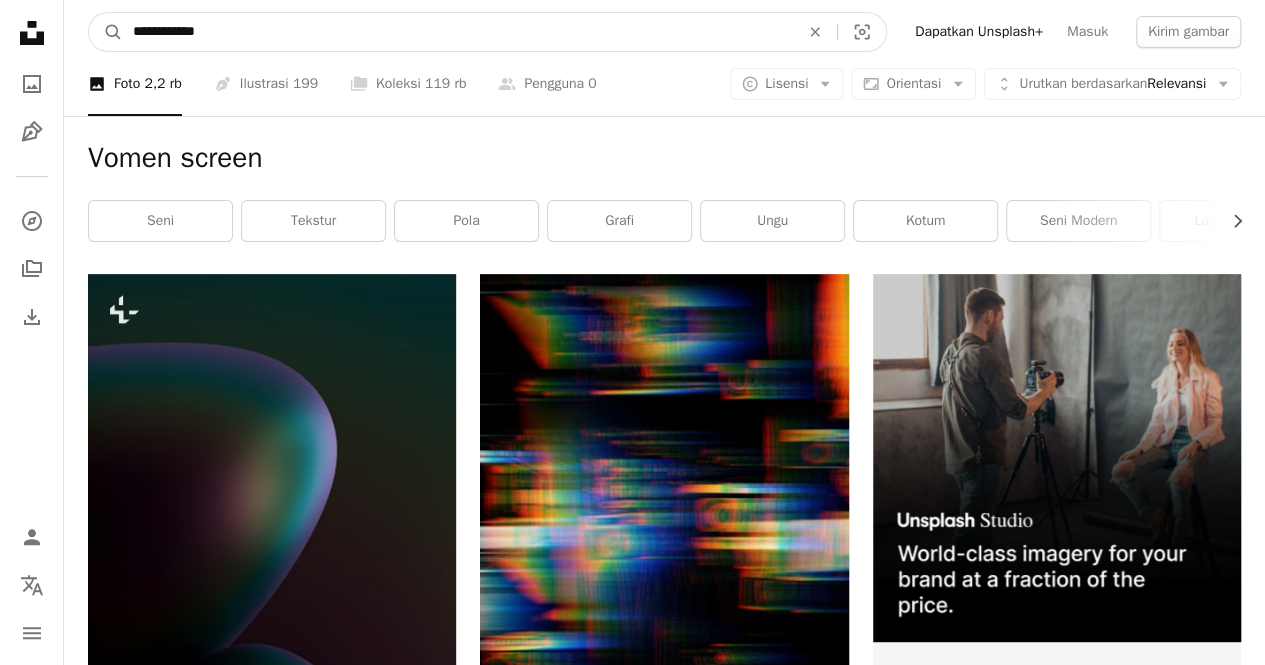 click on "**********" at bounding box center (458, 32) 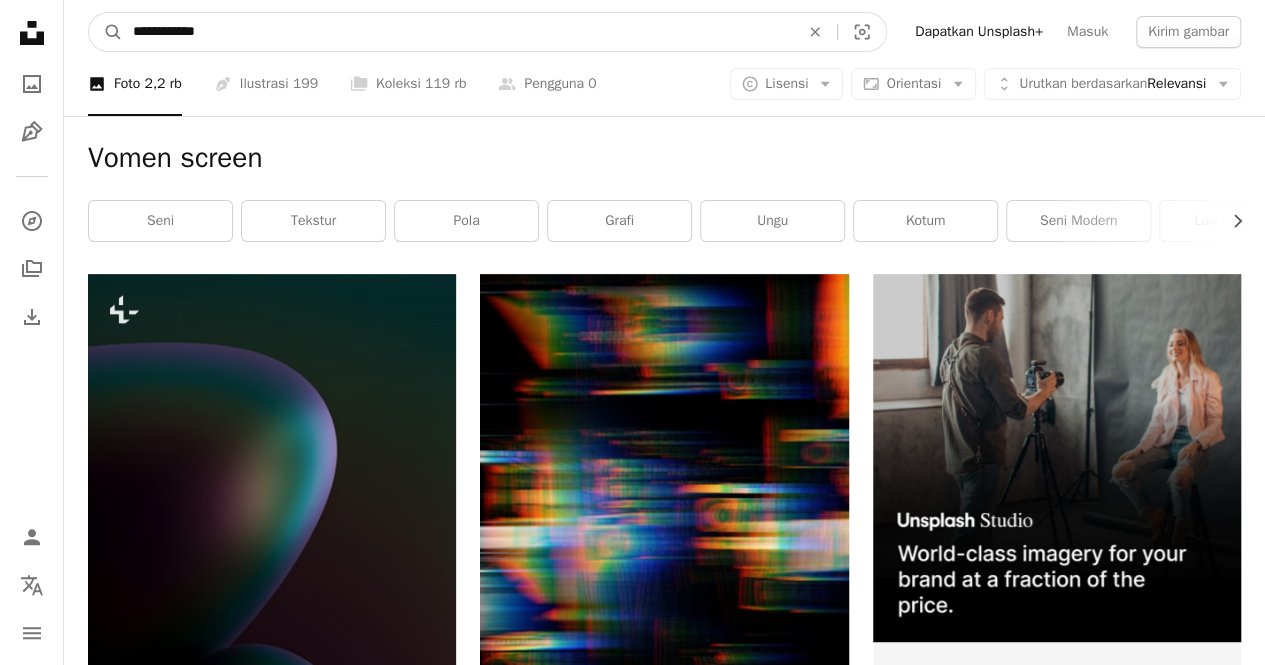 type on "**********" 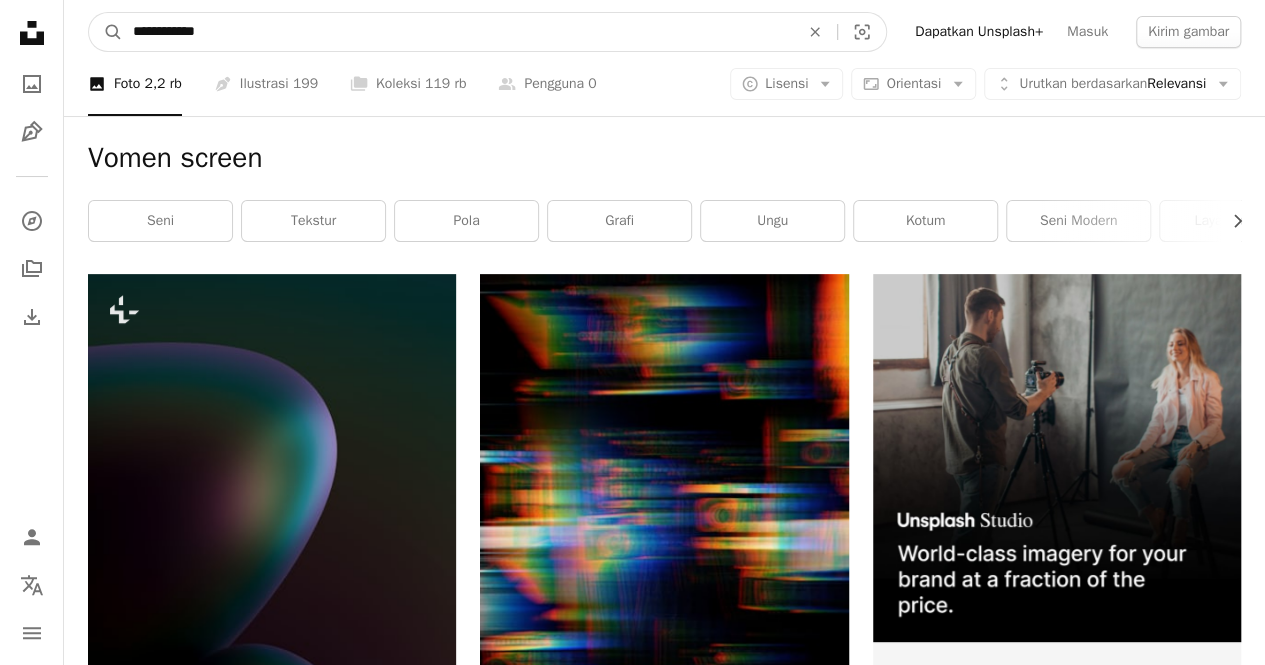 click on "A magnifying glass" at bounding box center [106, 32] 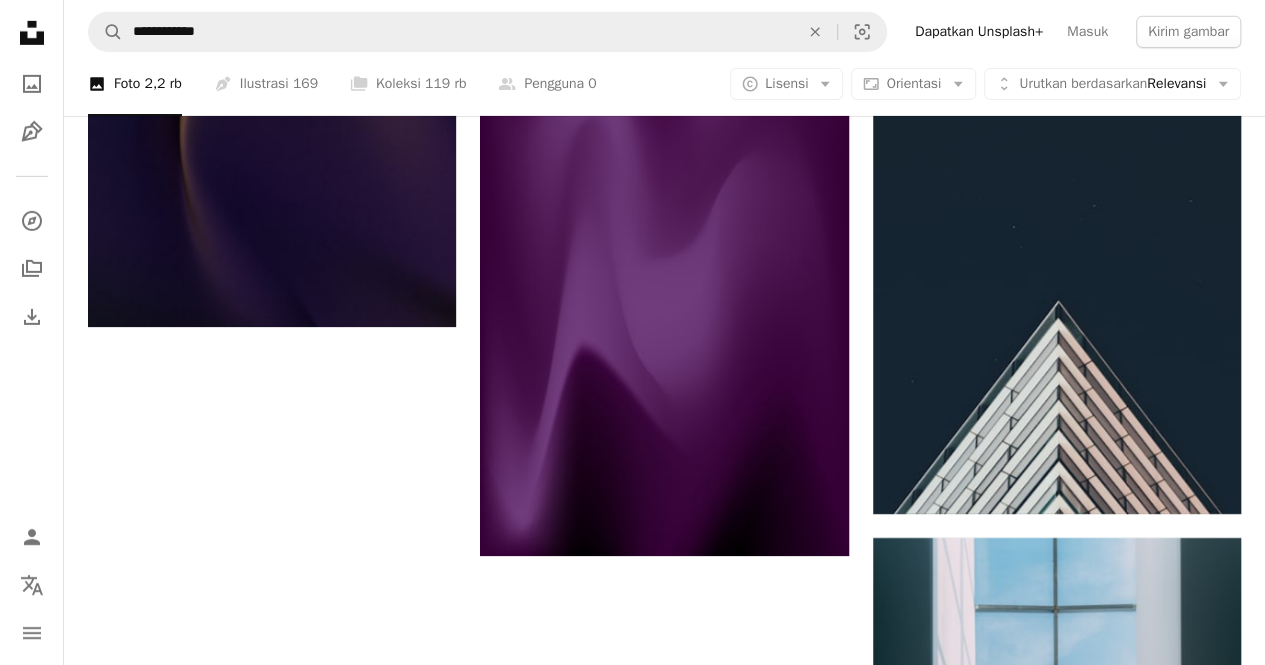 scroll, scrollTop: 3360, scrollLeft: 0, axis: vertical 